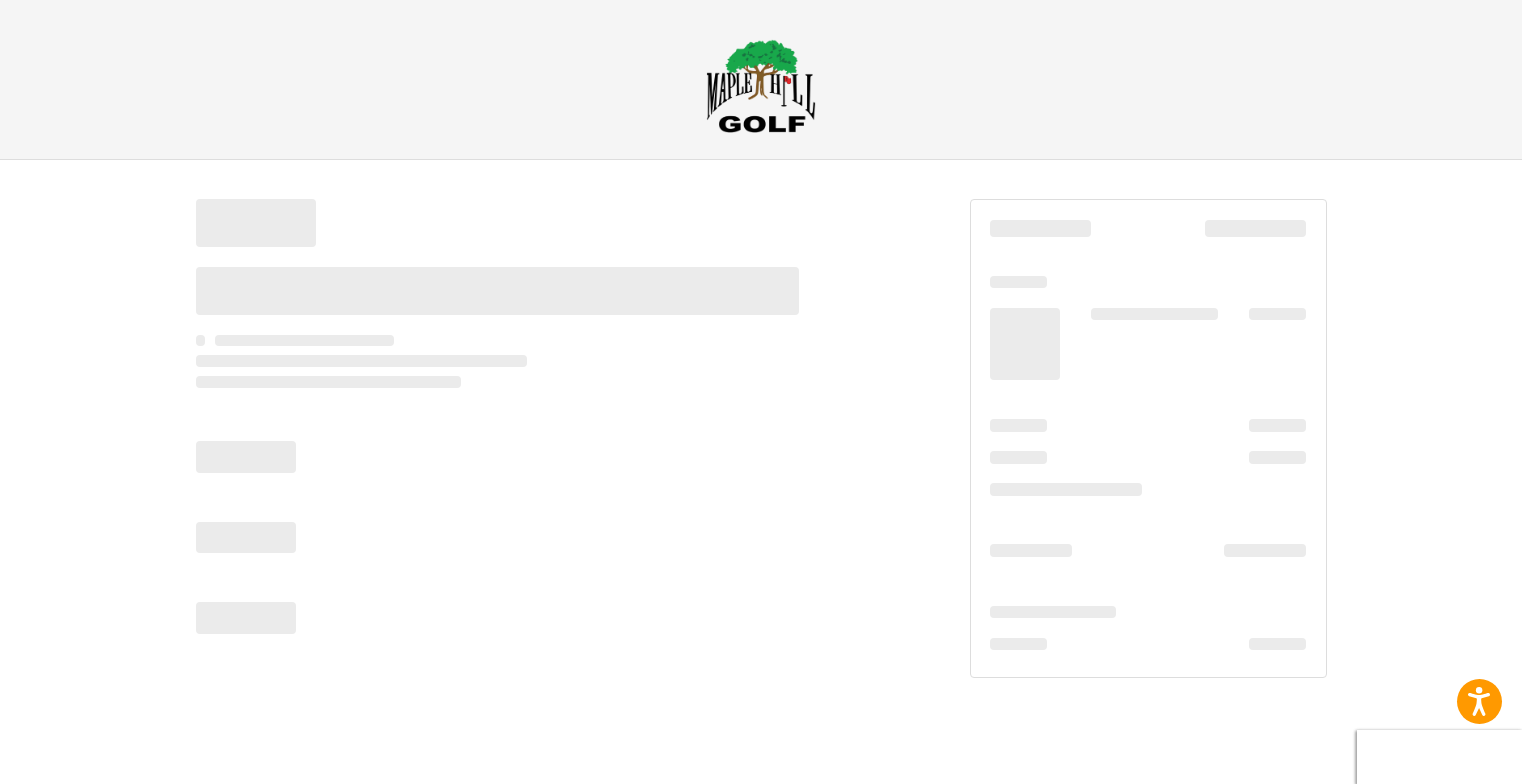 scroll, scrollTop: 0, scrollLeft: 0, axis: both 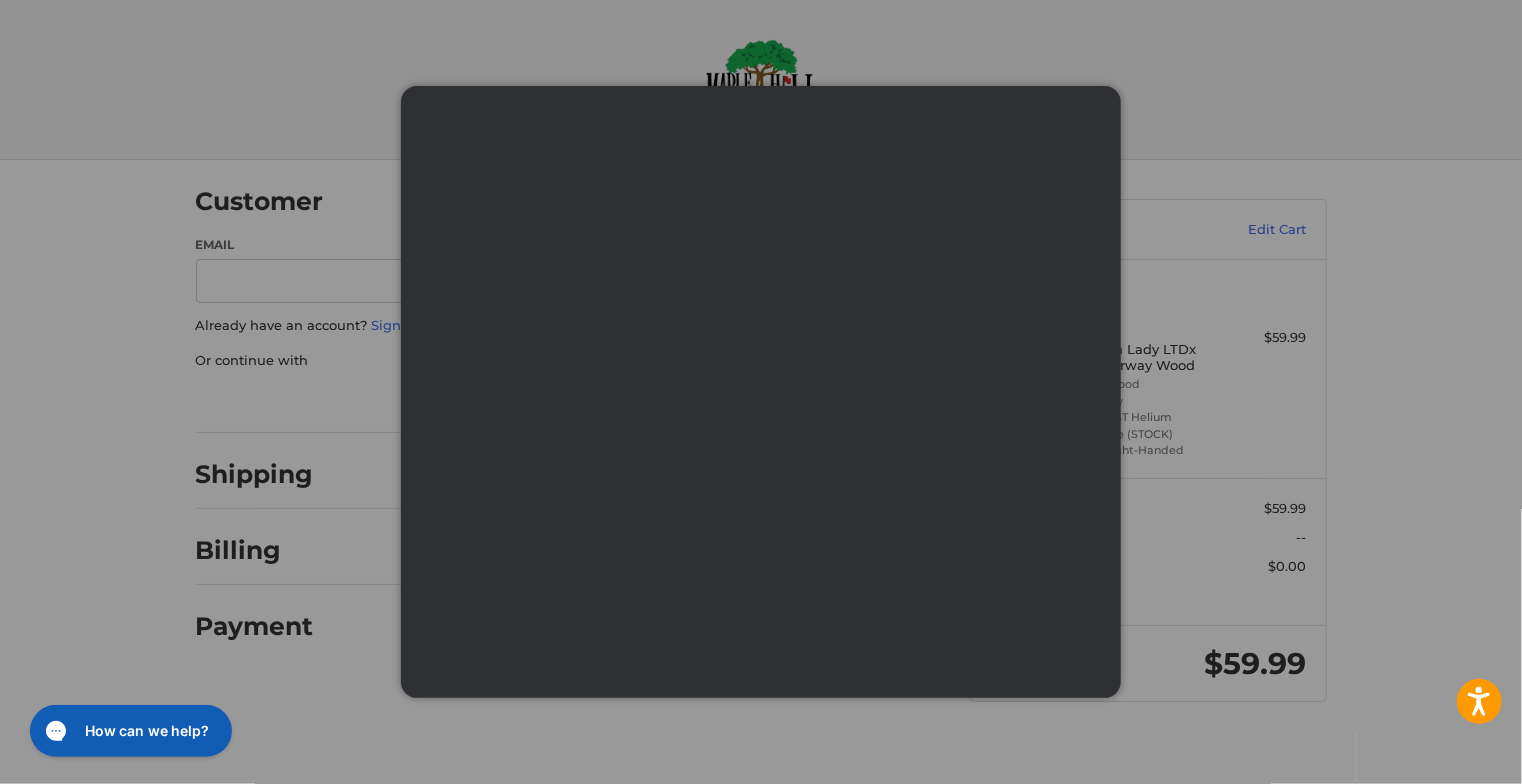 click at bounding box center [0, 741] 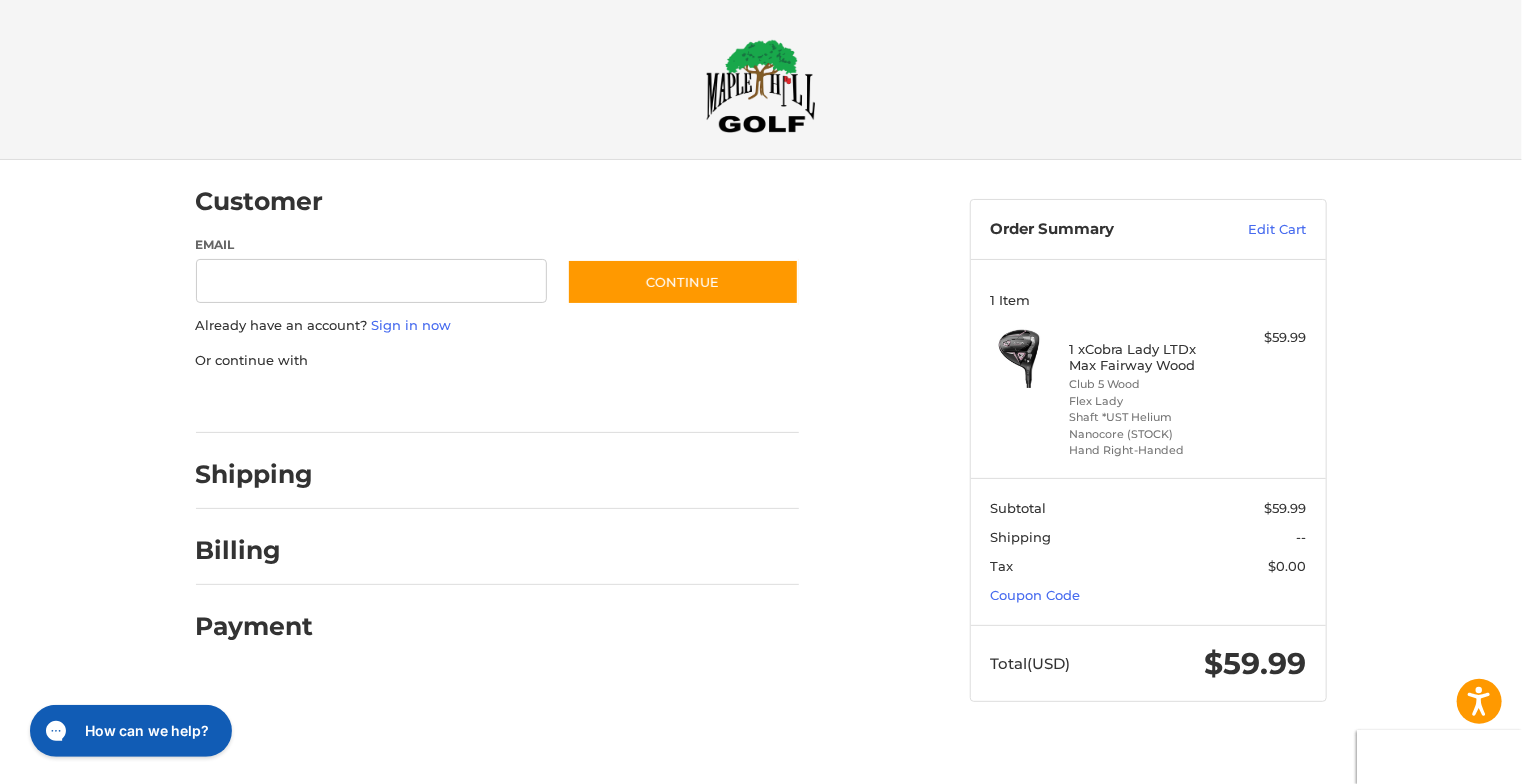 click at bounding box center (761, 86) 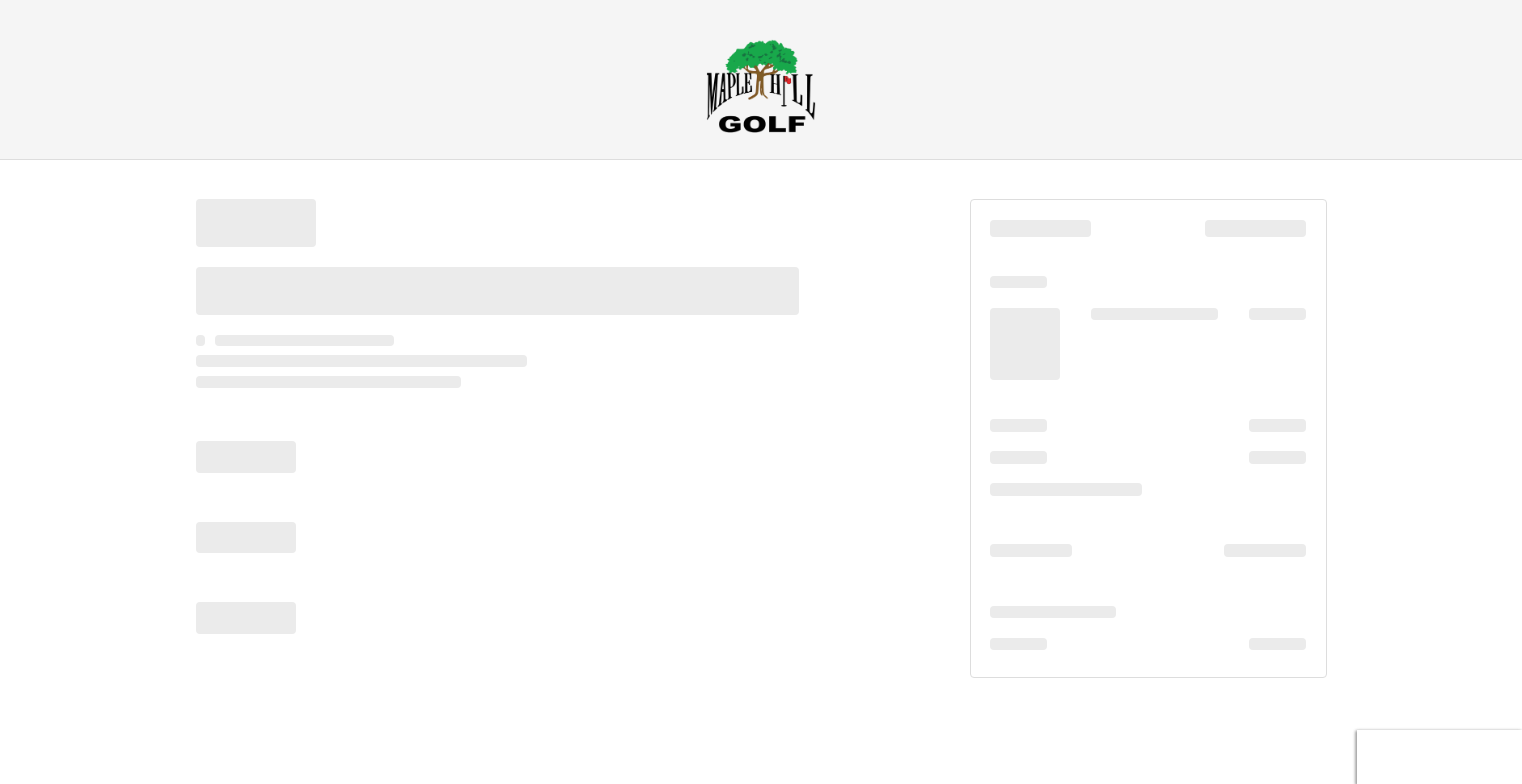 scroll, scrollTop: 0, scrollLeft: 0, axis: both 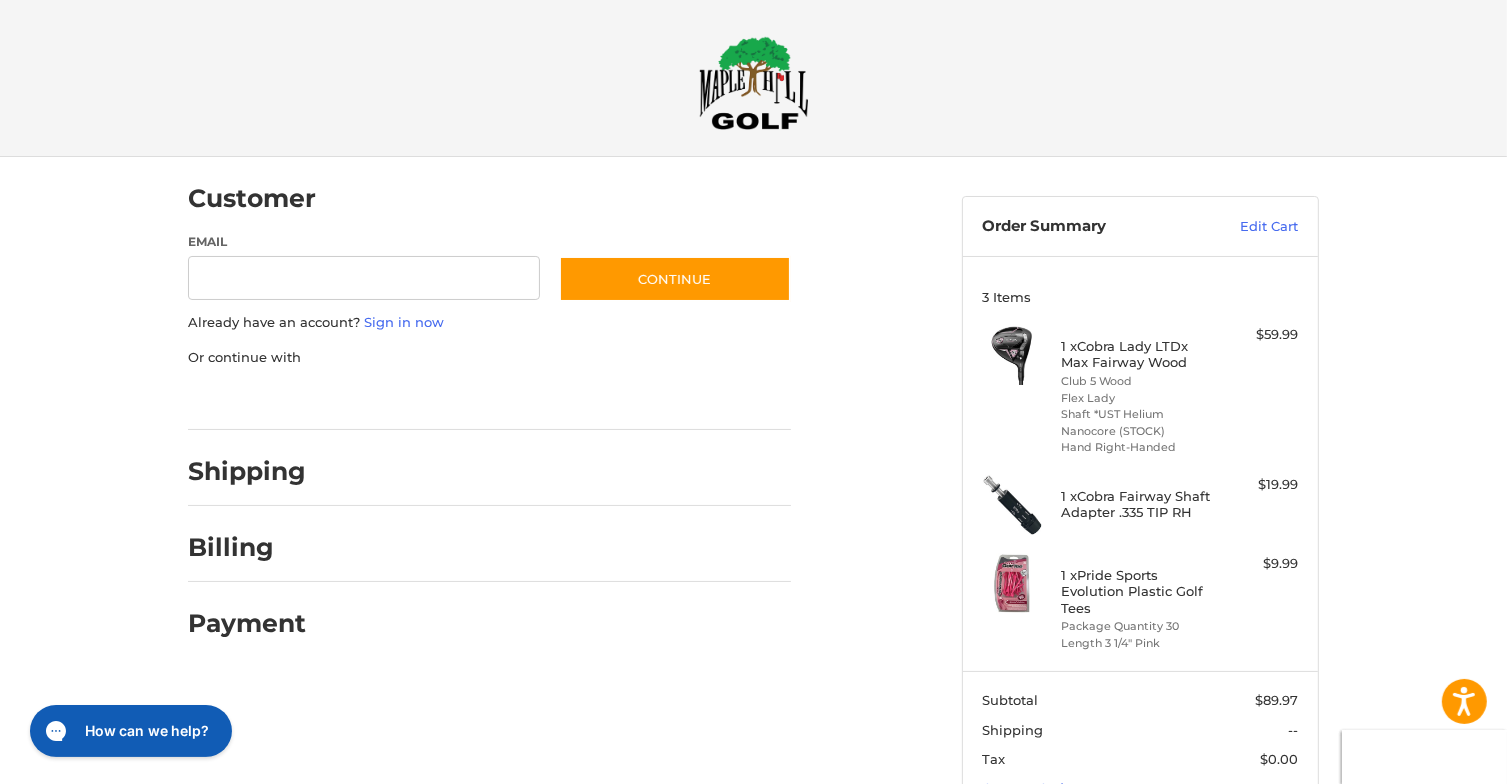 click at bounding box center [754, 83] 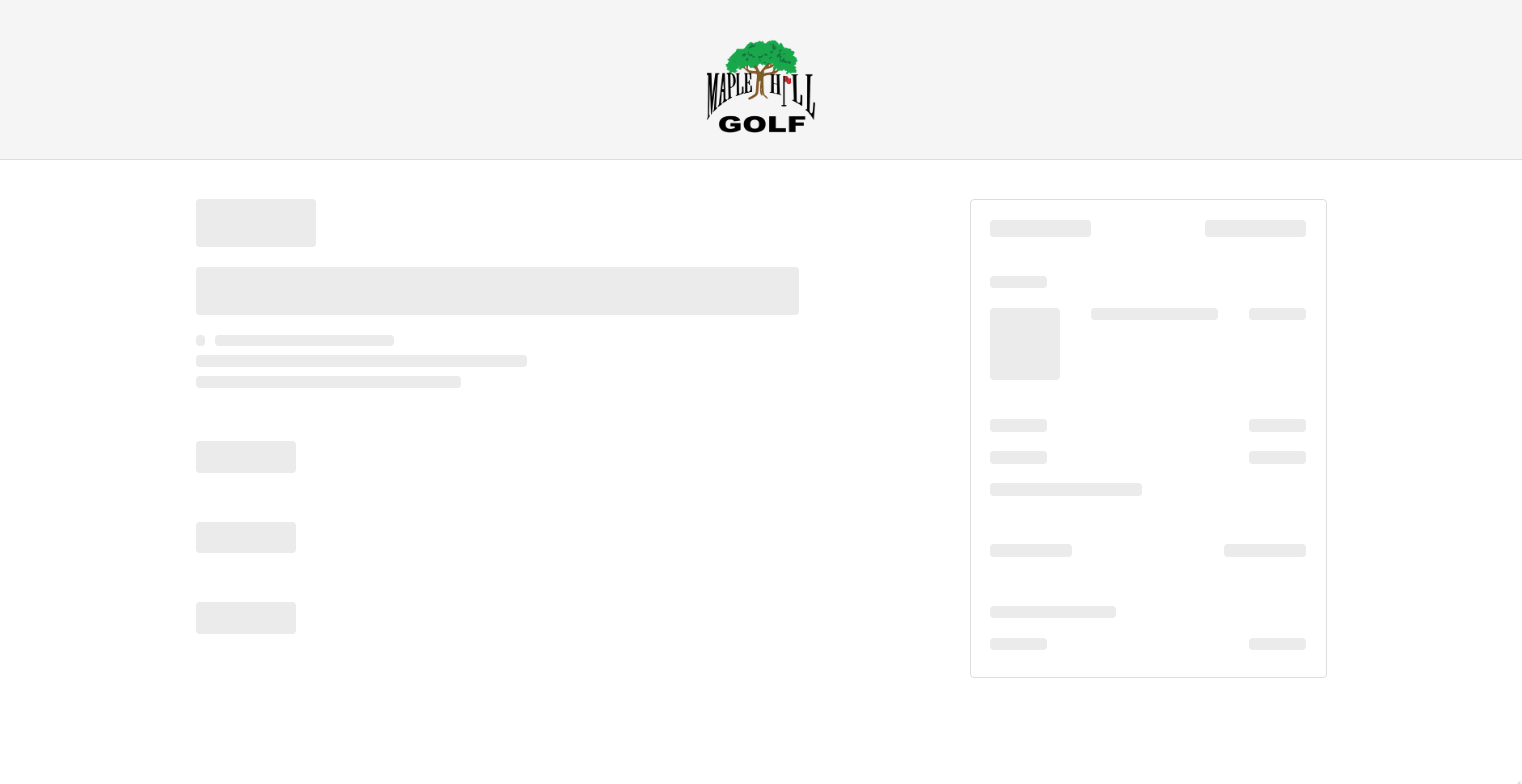 scroll, scrollTop: 0, scrollLeft: 0, axis: both 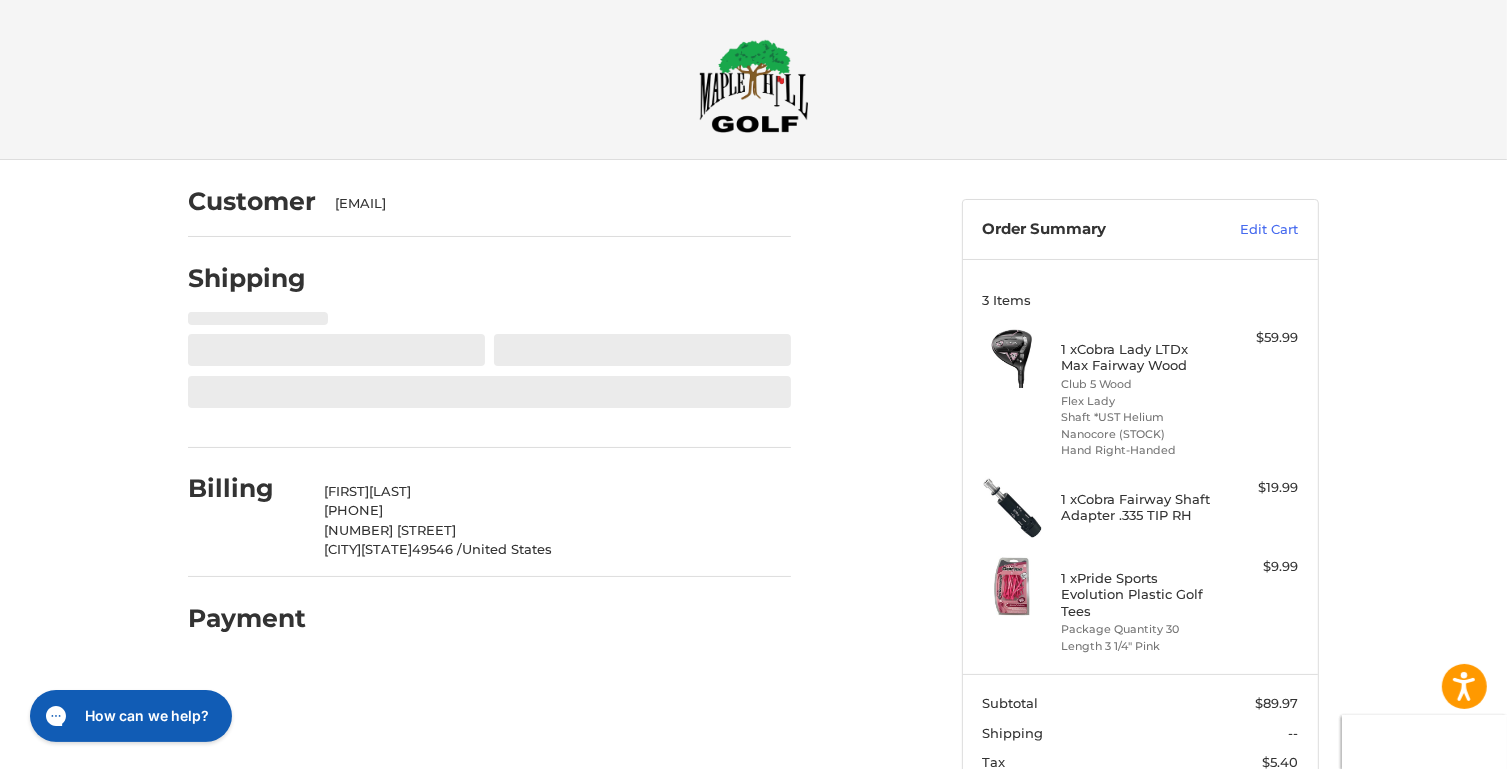 select on "**" 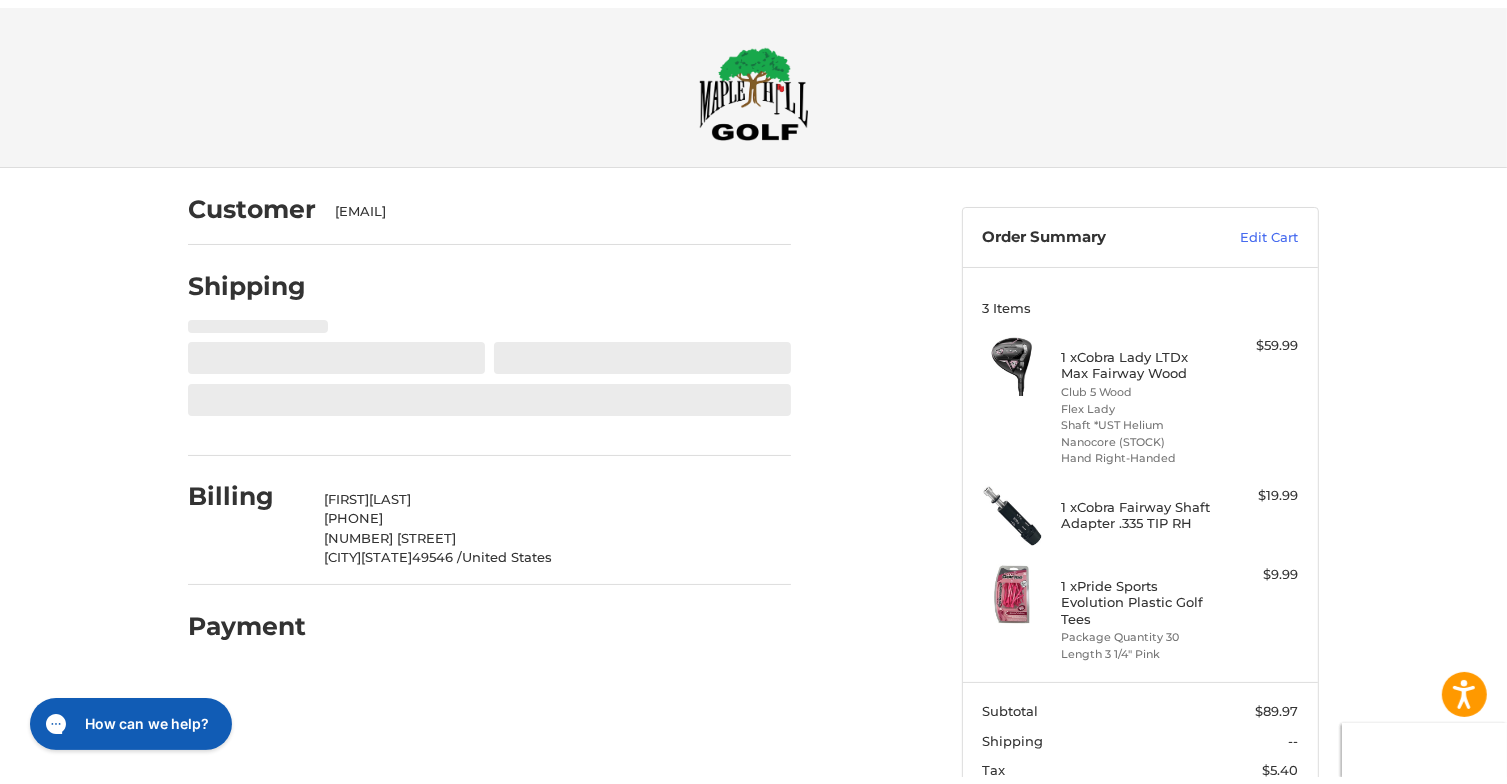 scroll, scrollTop: 79, scrollLeft: 0, axis: vertical 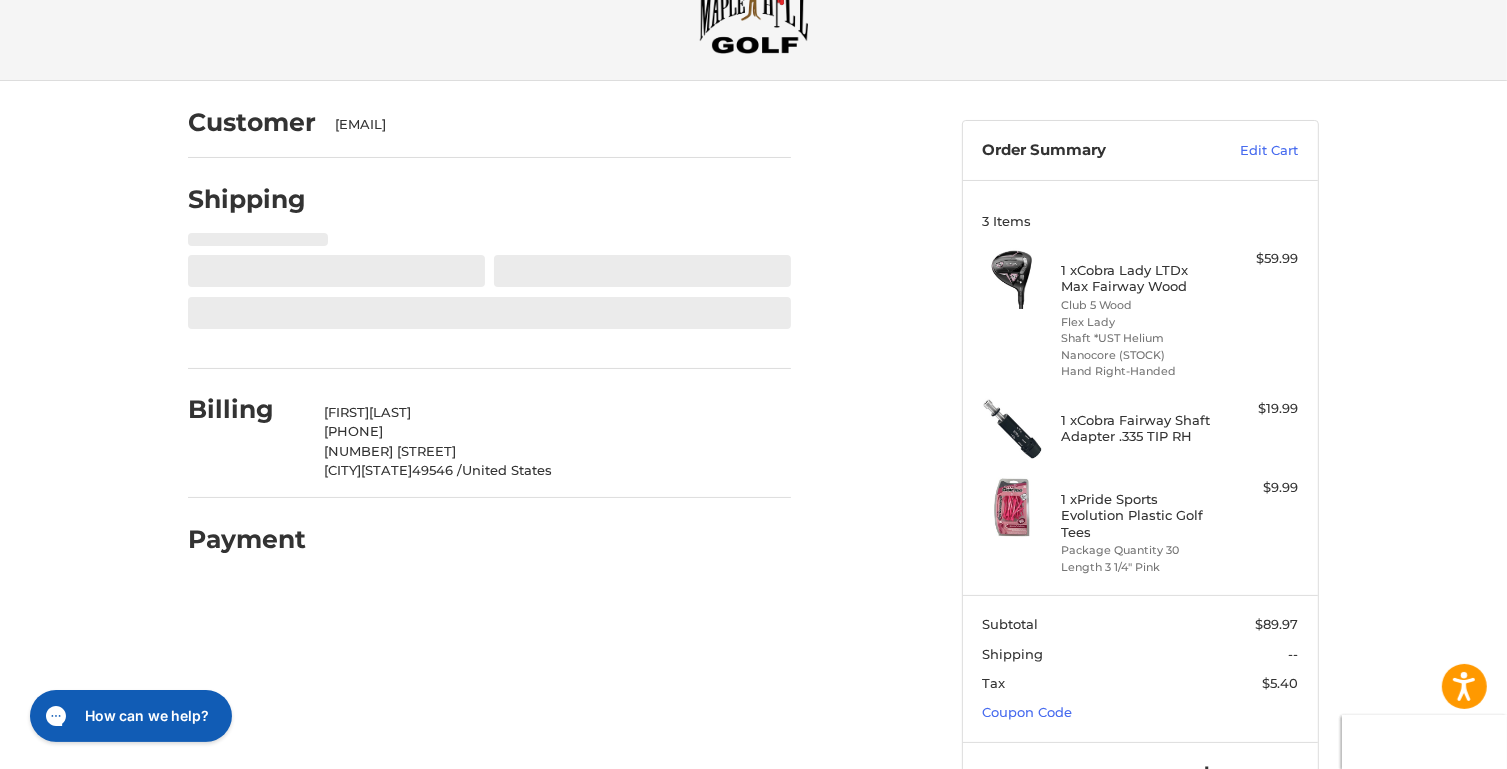 select on "**" 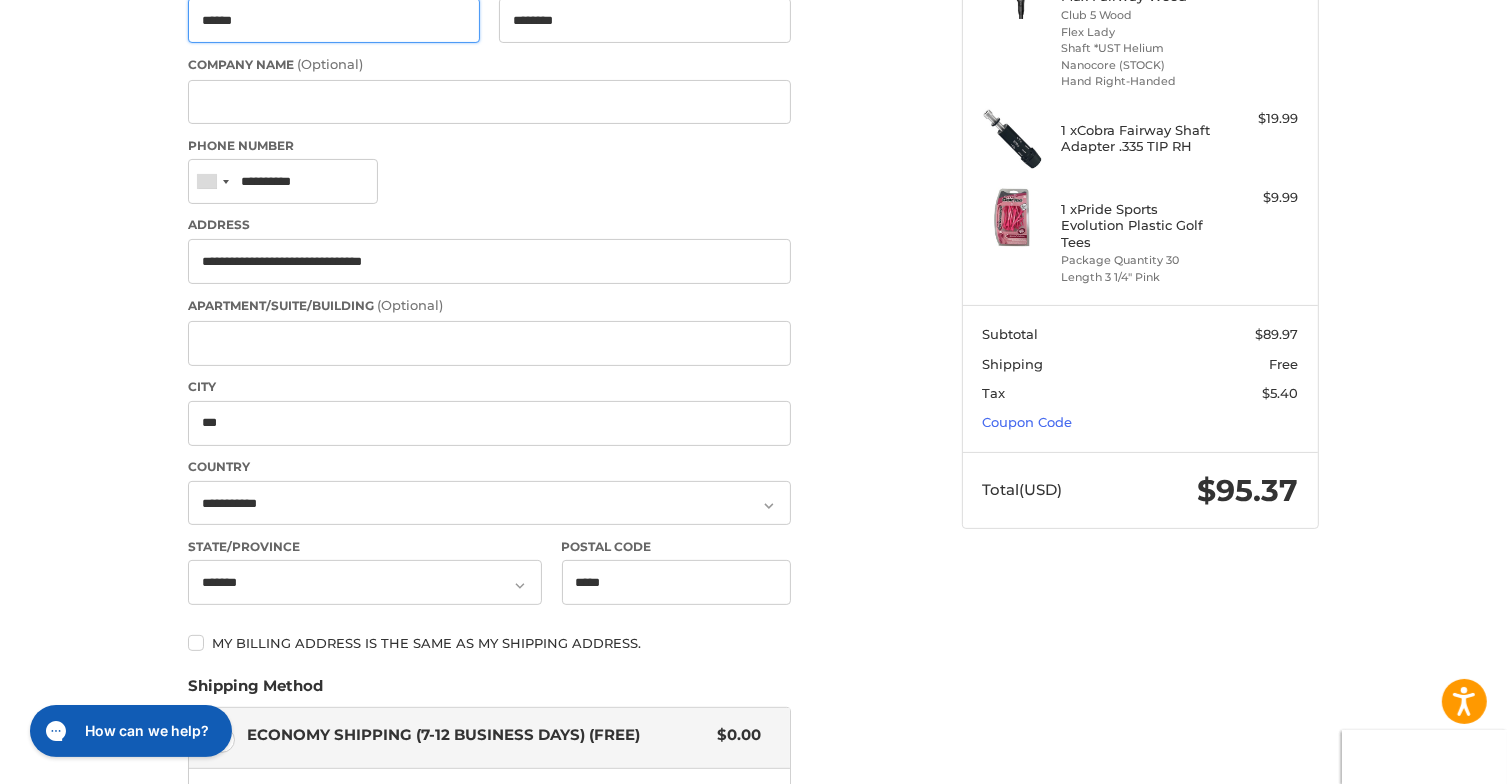 scroll, scrollTop: 400, scrollLeft: 0, axis: vertical 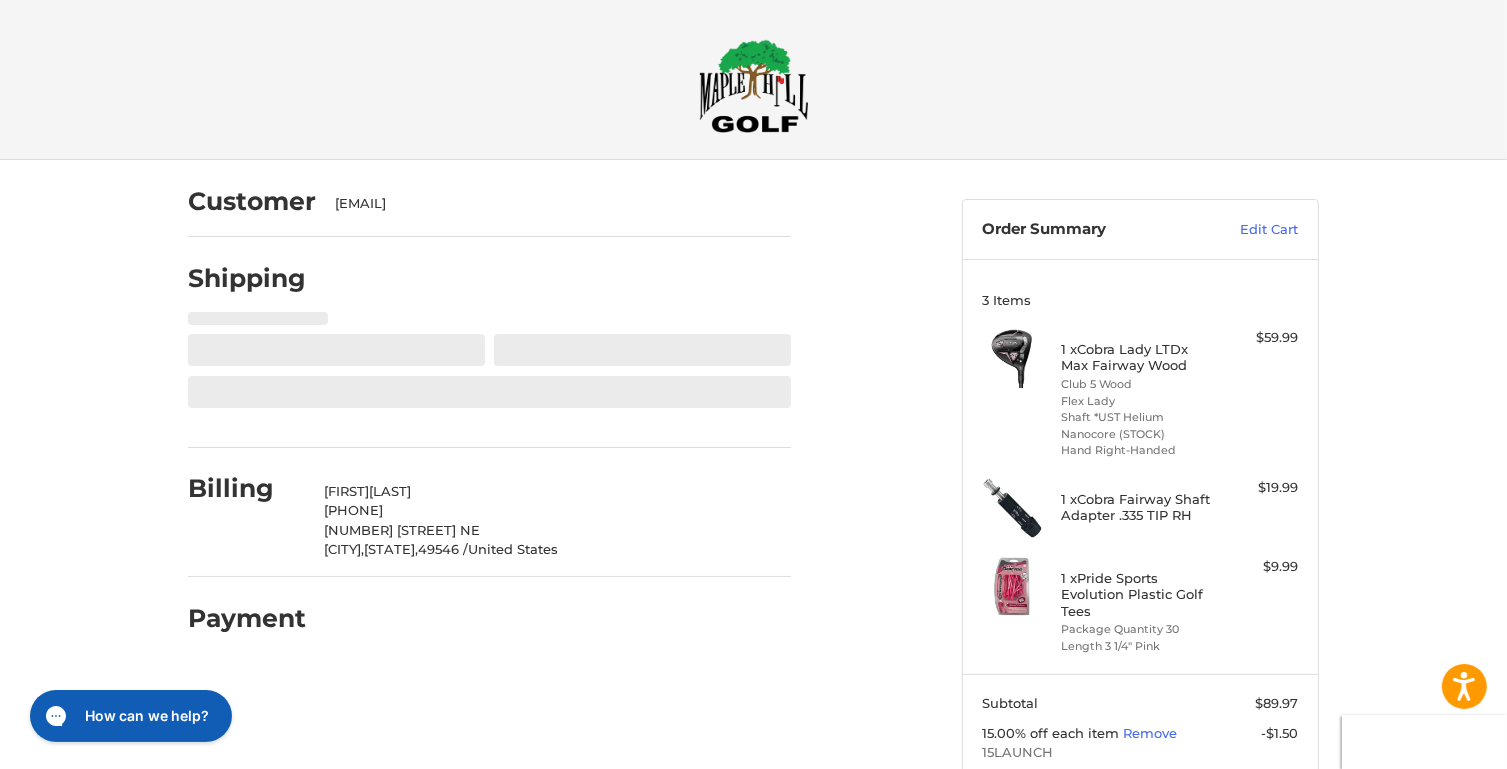 select on "**" 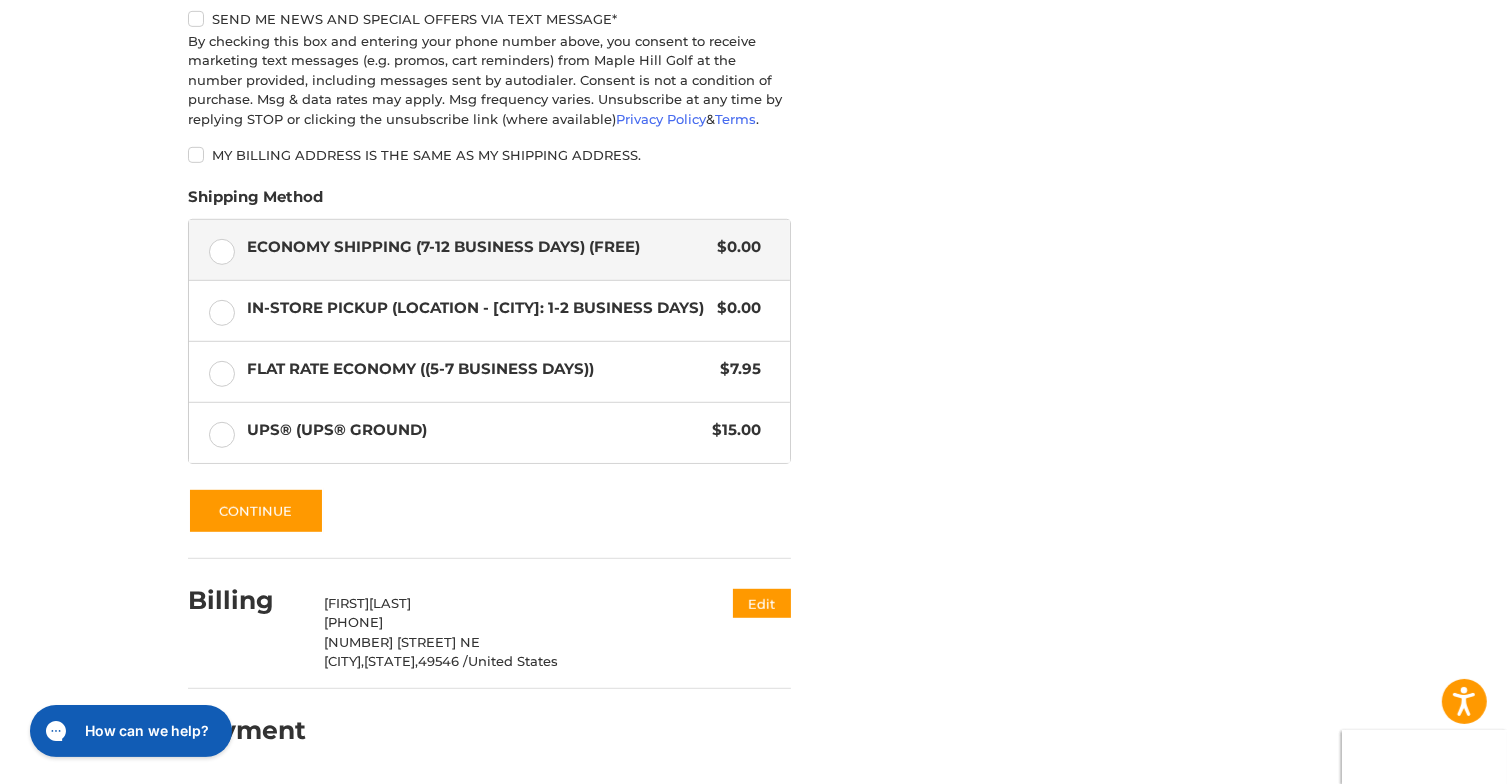 scroll, scrollTop: 1002, scrollLeft: 0, axis: vertical 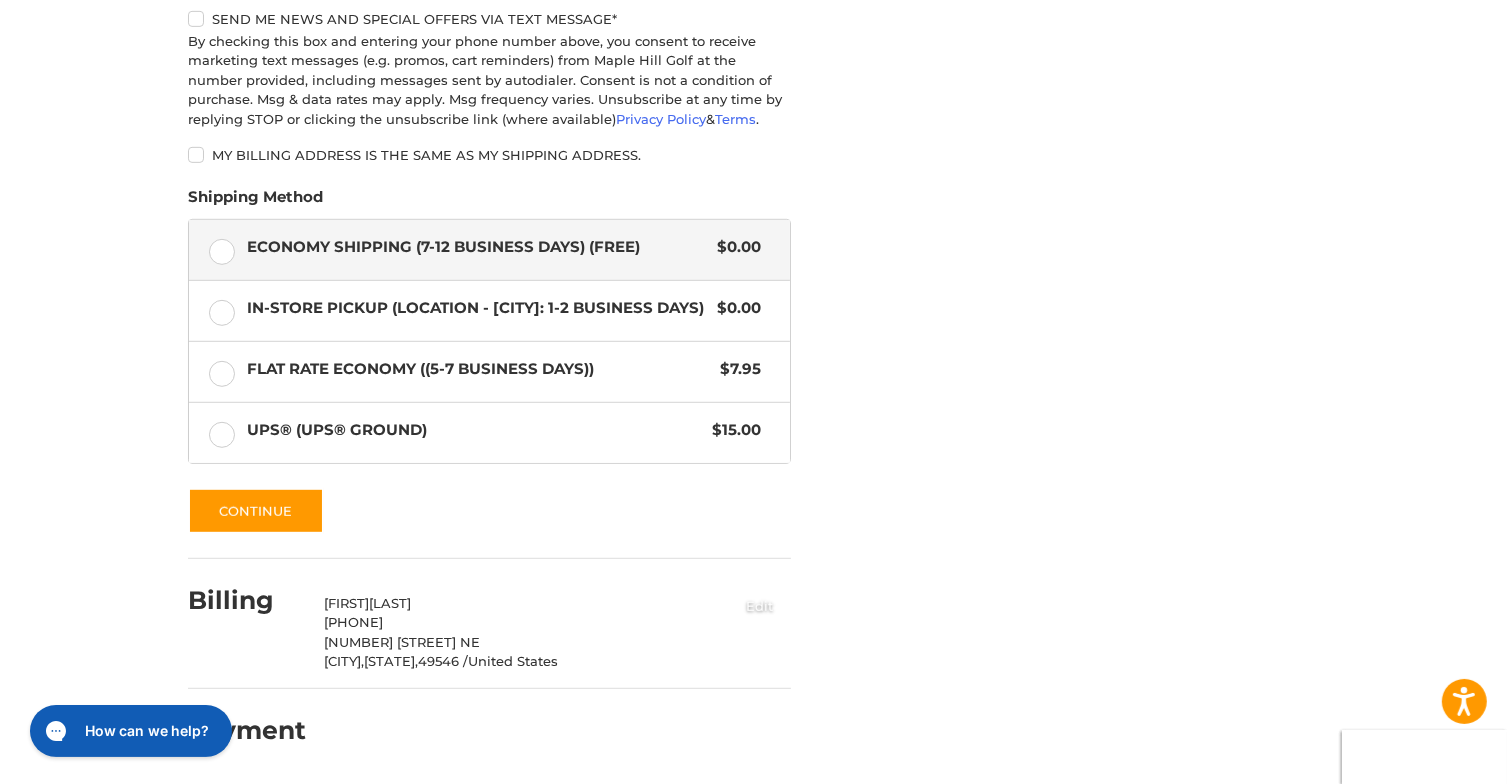 click on "Edit" at bounding box center (760, 605) 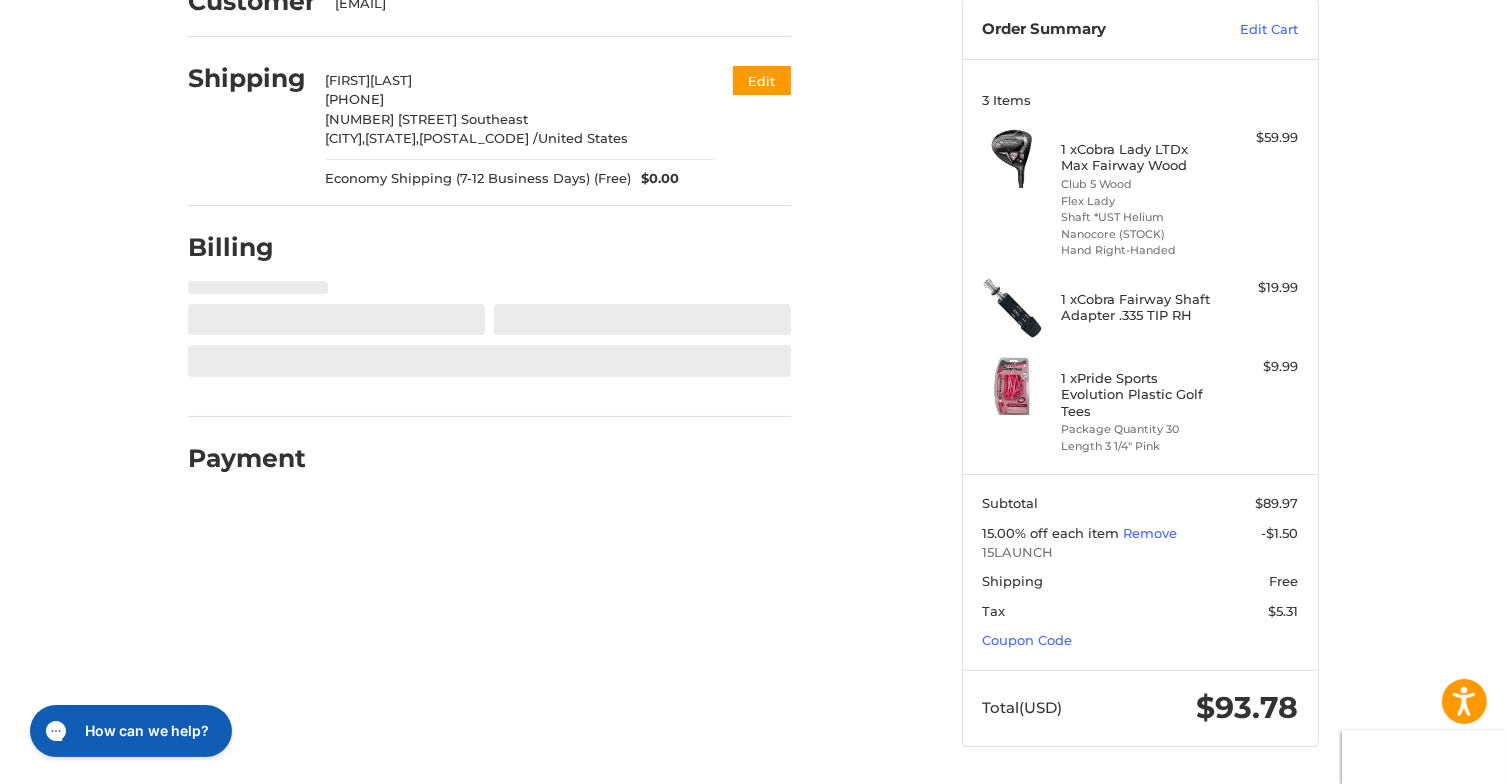 select on "**" 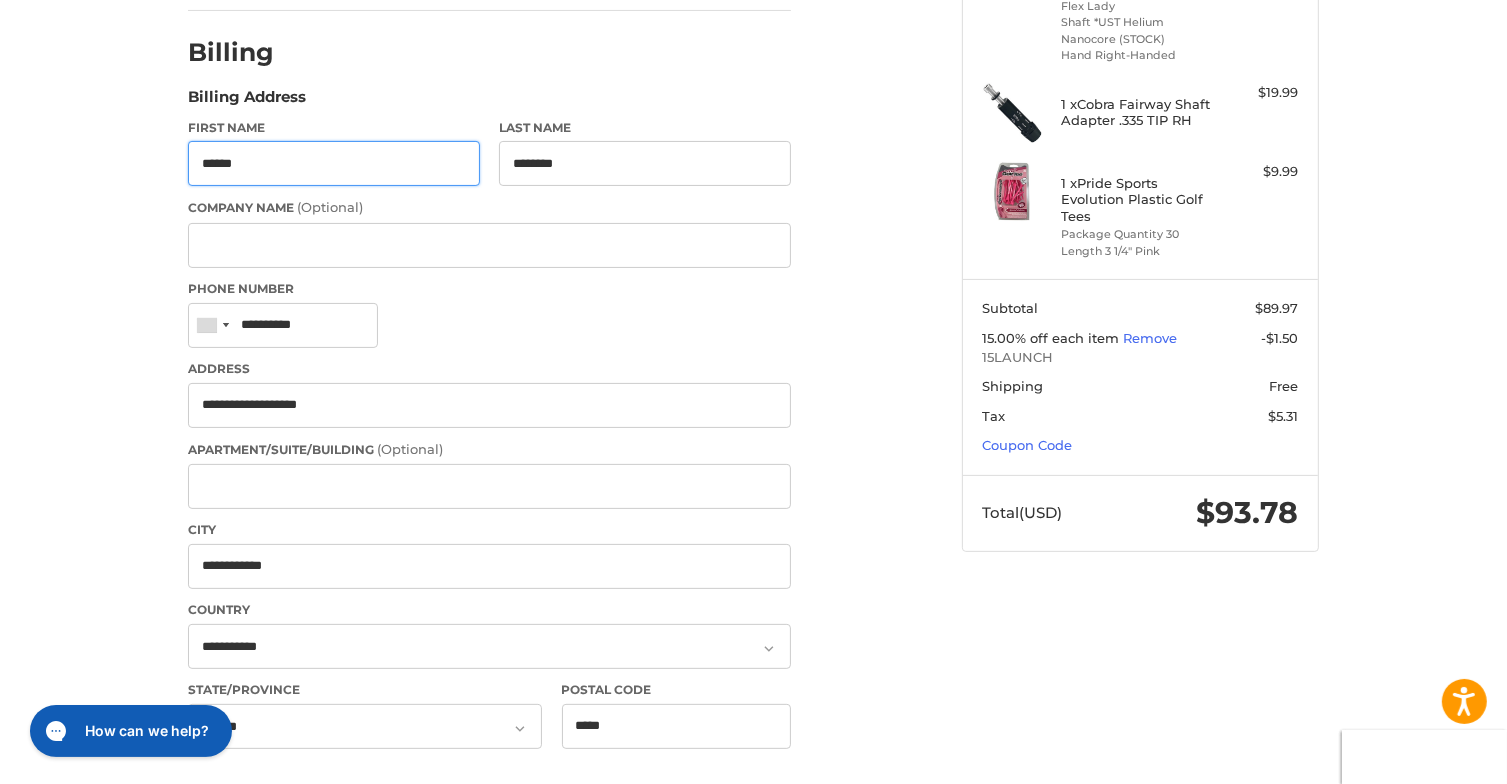 scroll, scrollTop: 405, scrollLeft: 0, axis: vertical 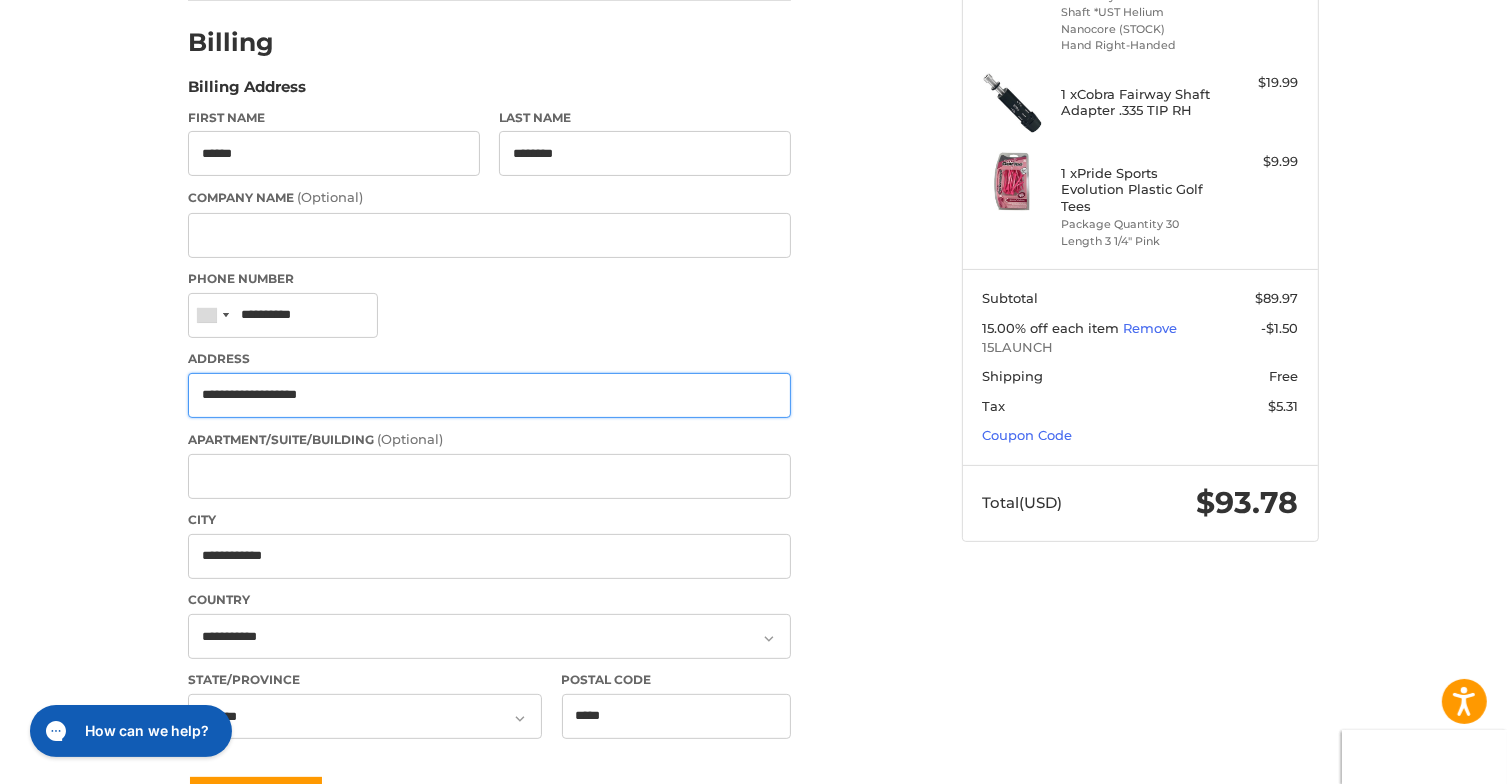drag, startPoint x: 515, startPoint y: 403, endPoint x: -8, endPoint y: 315, distance: 530.35175 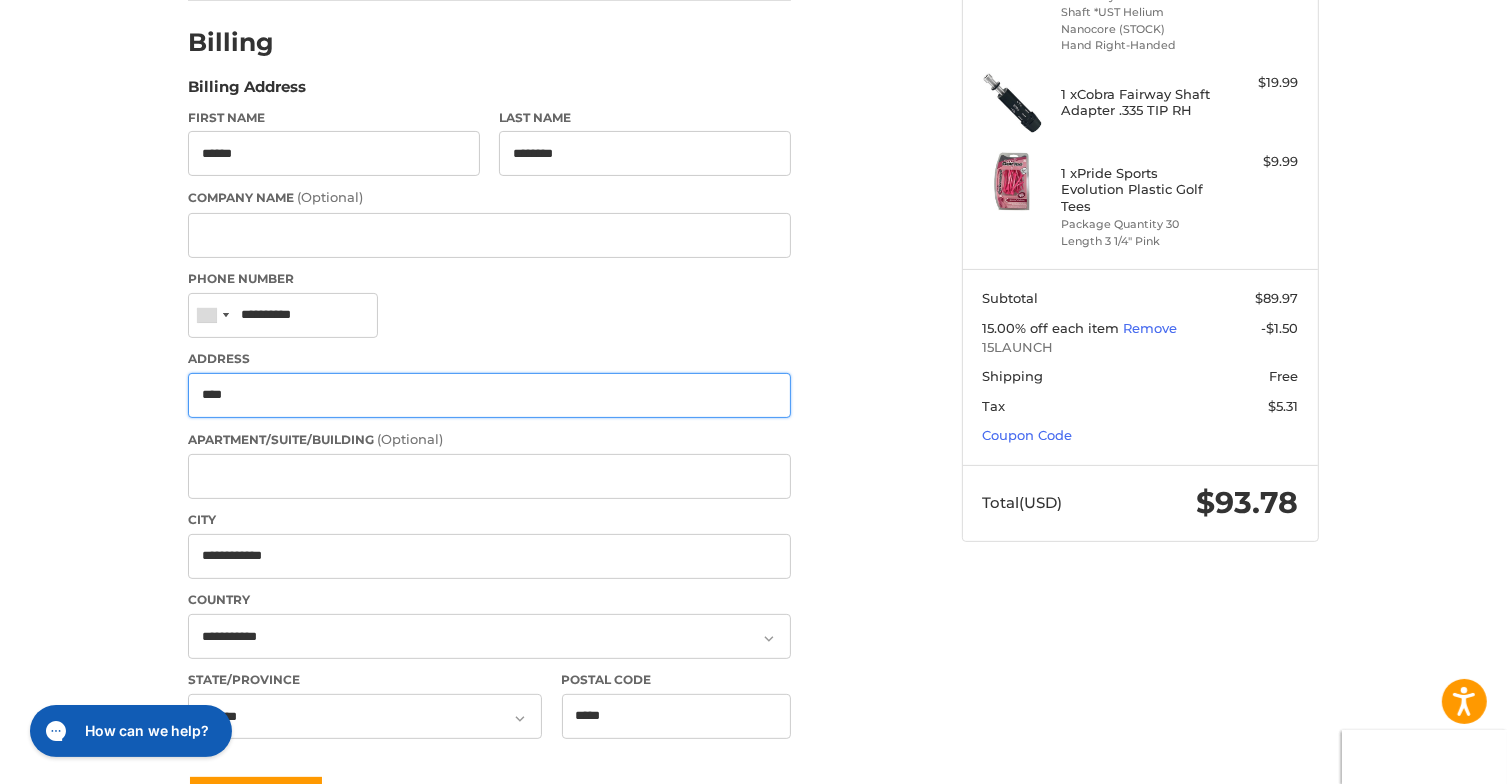 type on "**********" 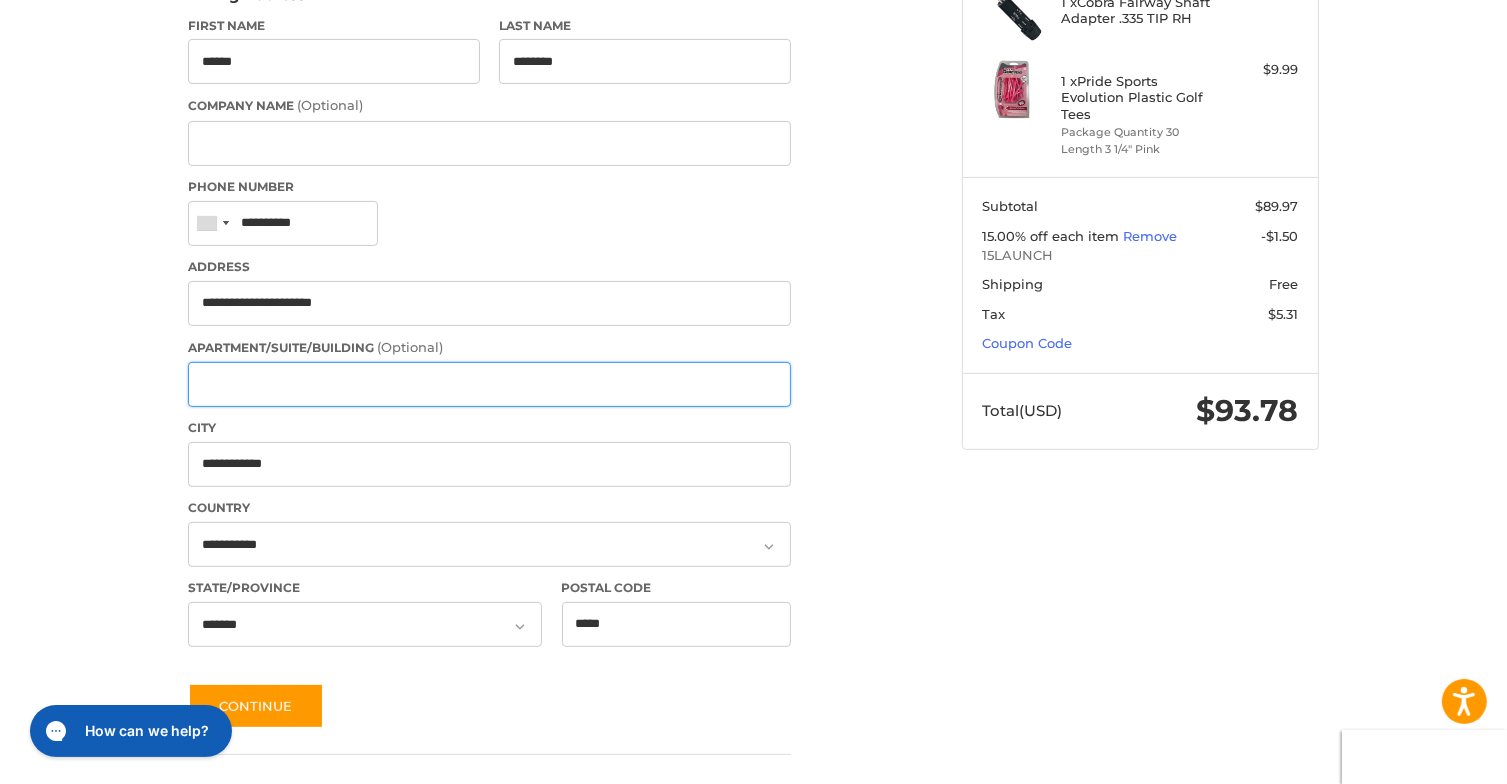 scroll, scrollTop: 500, scrollLeft: 0, axis: vertical 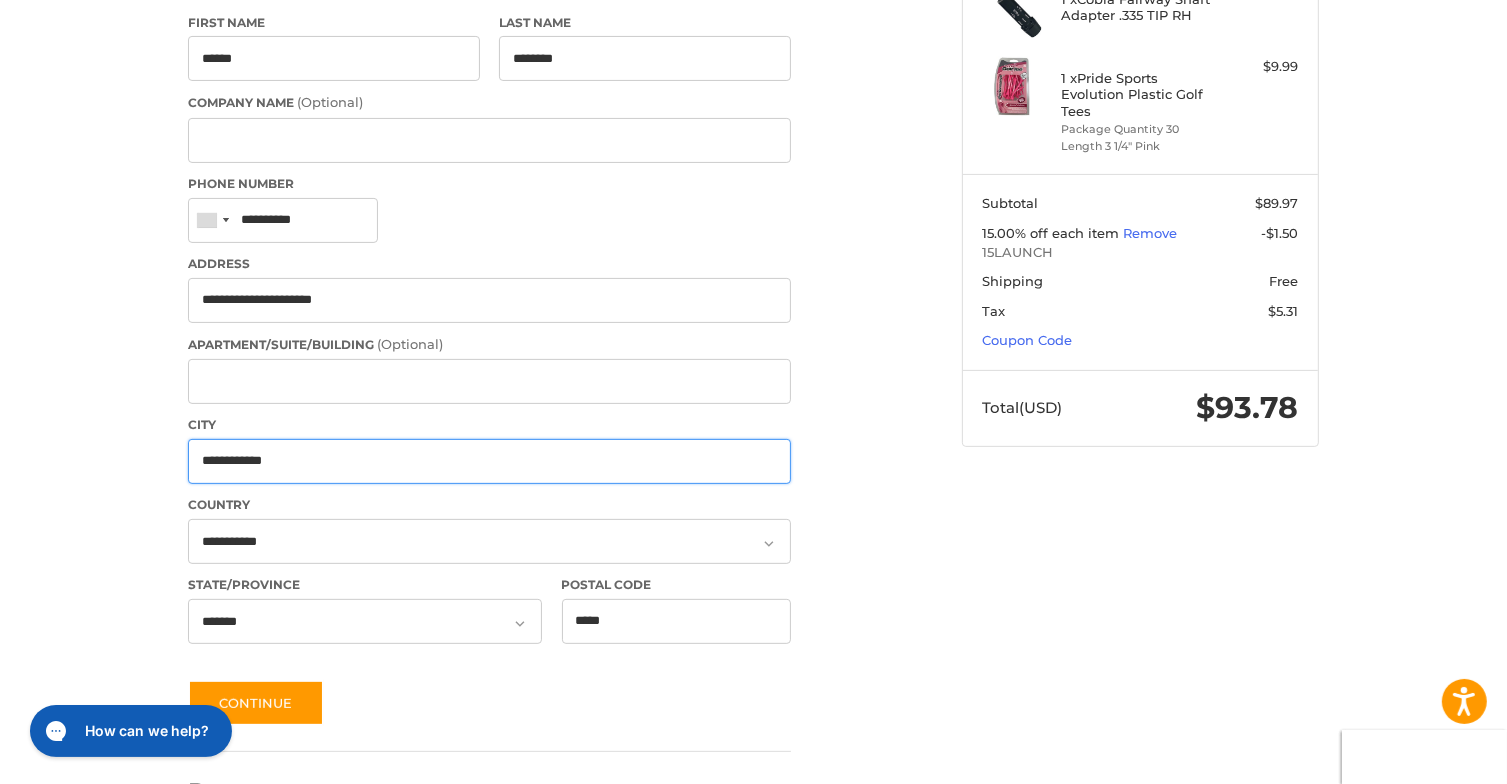 drag, startPoint x: 348, startPoint y: 473, endPoint x: -8, endPoint y: 479, distance: 356.05057 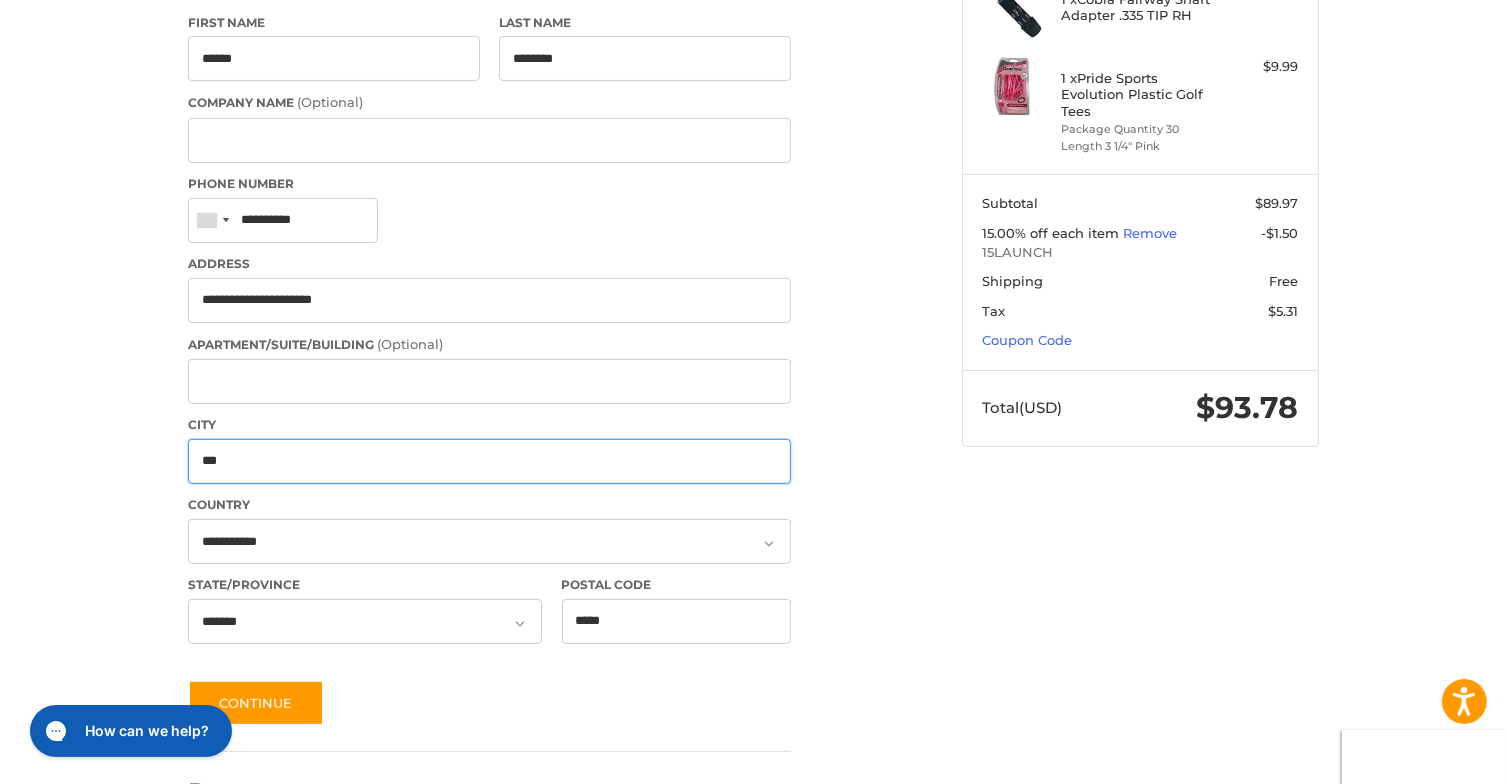 type on "***" 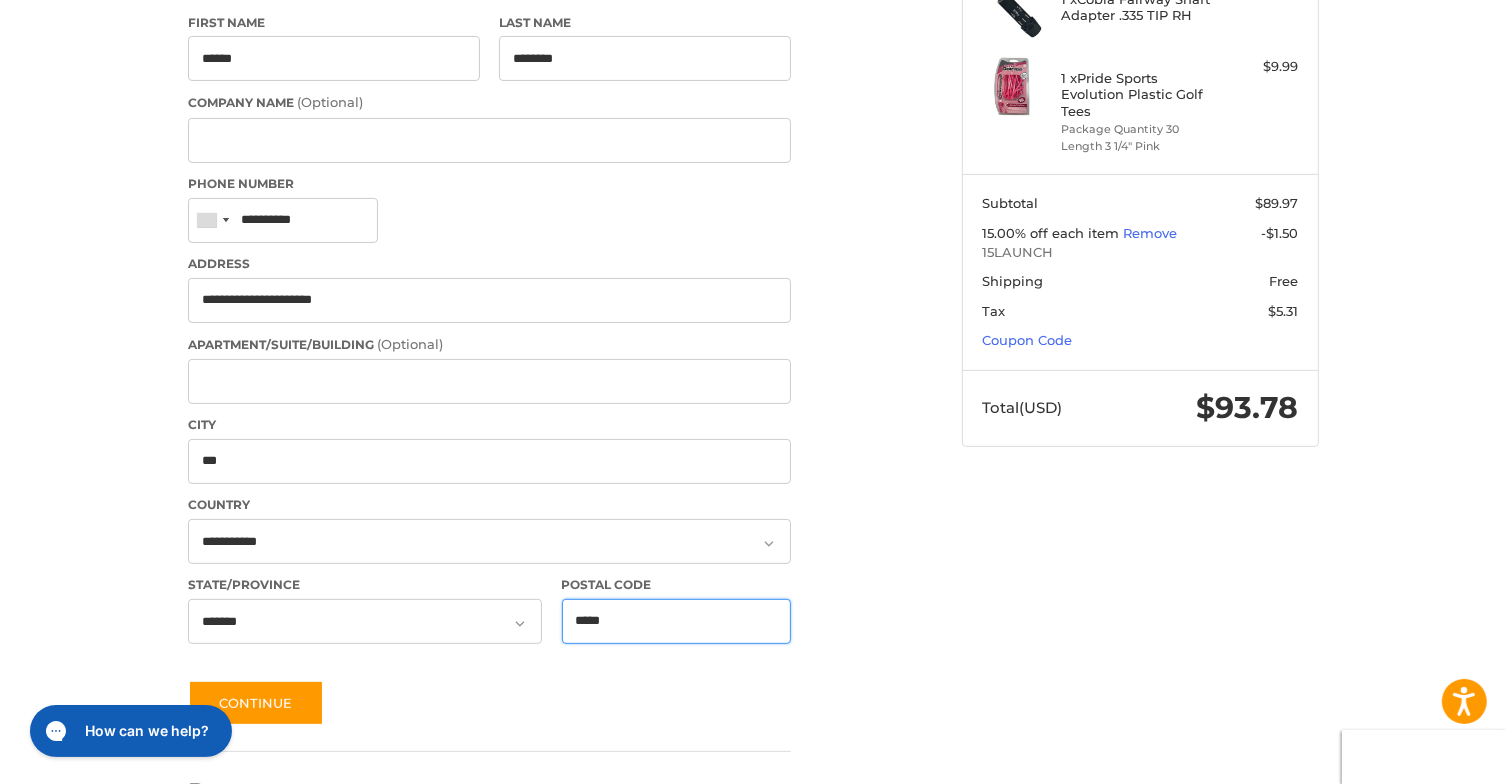 click on "*****" at bounding box center [677, 621] 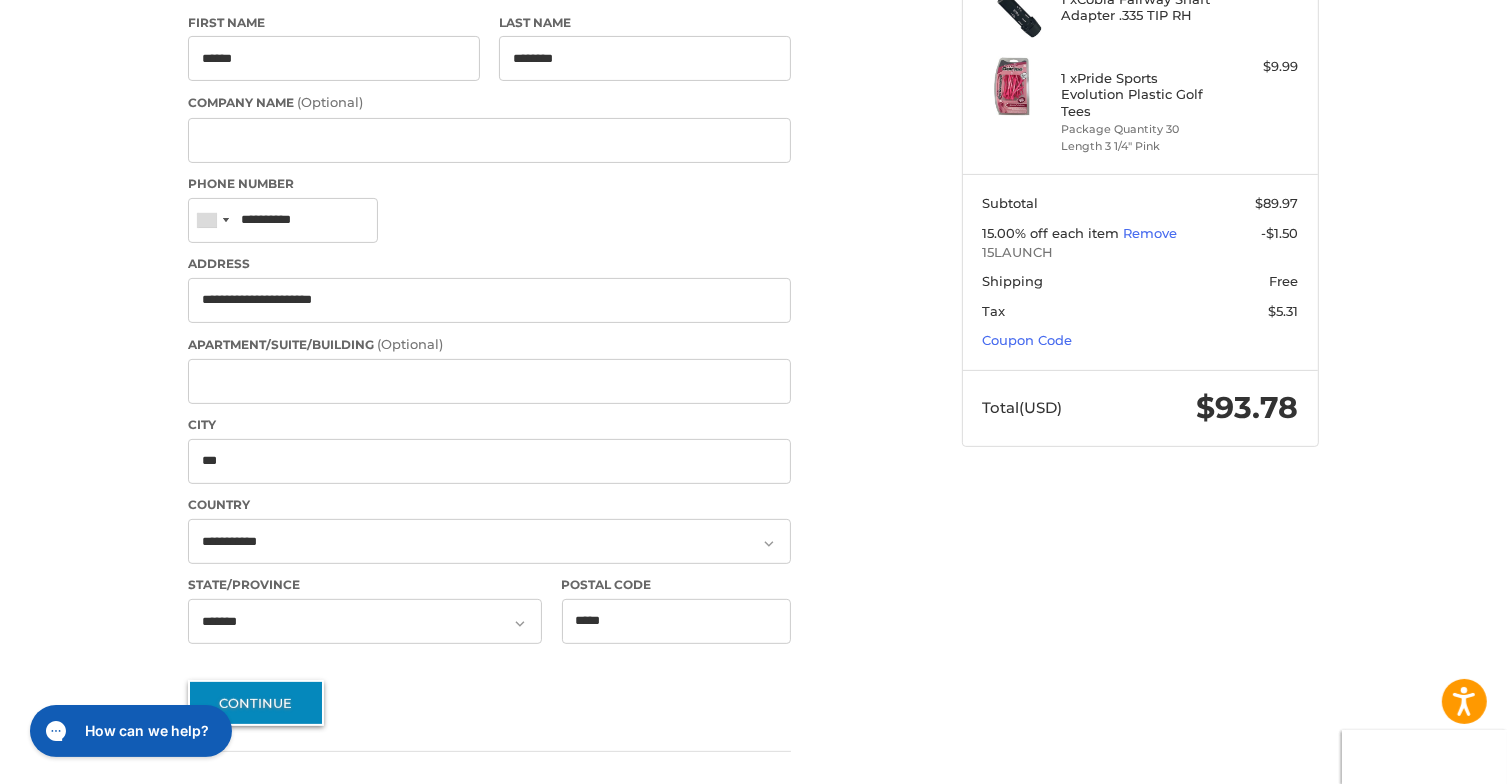 type 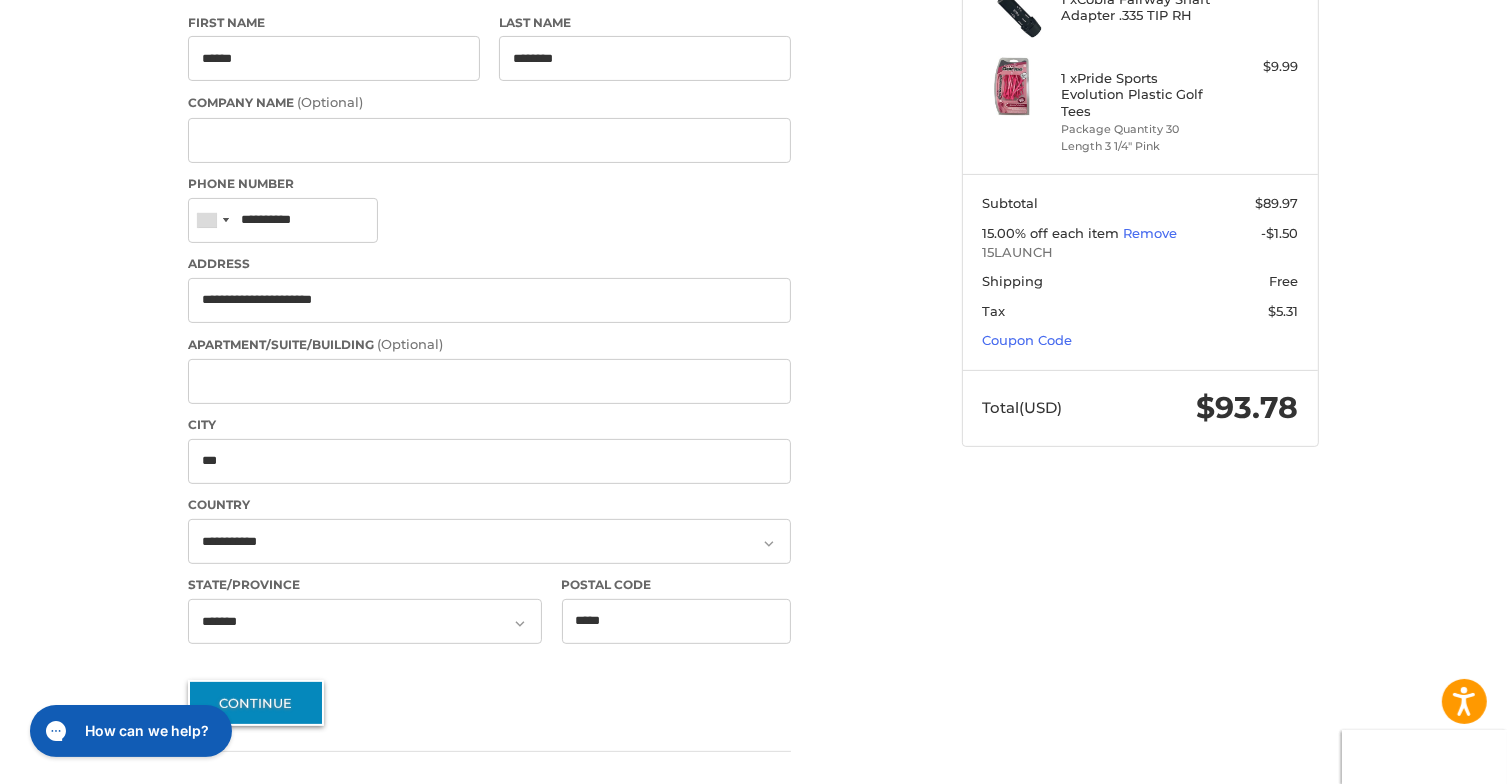 click on "Continue" at bounding box center (256, 703) 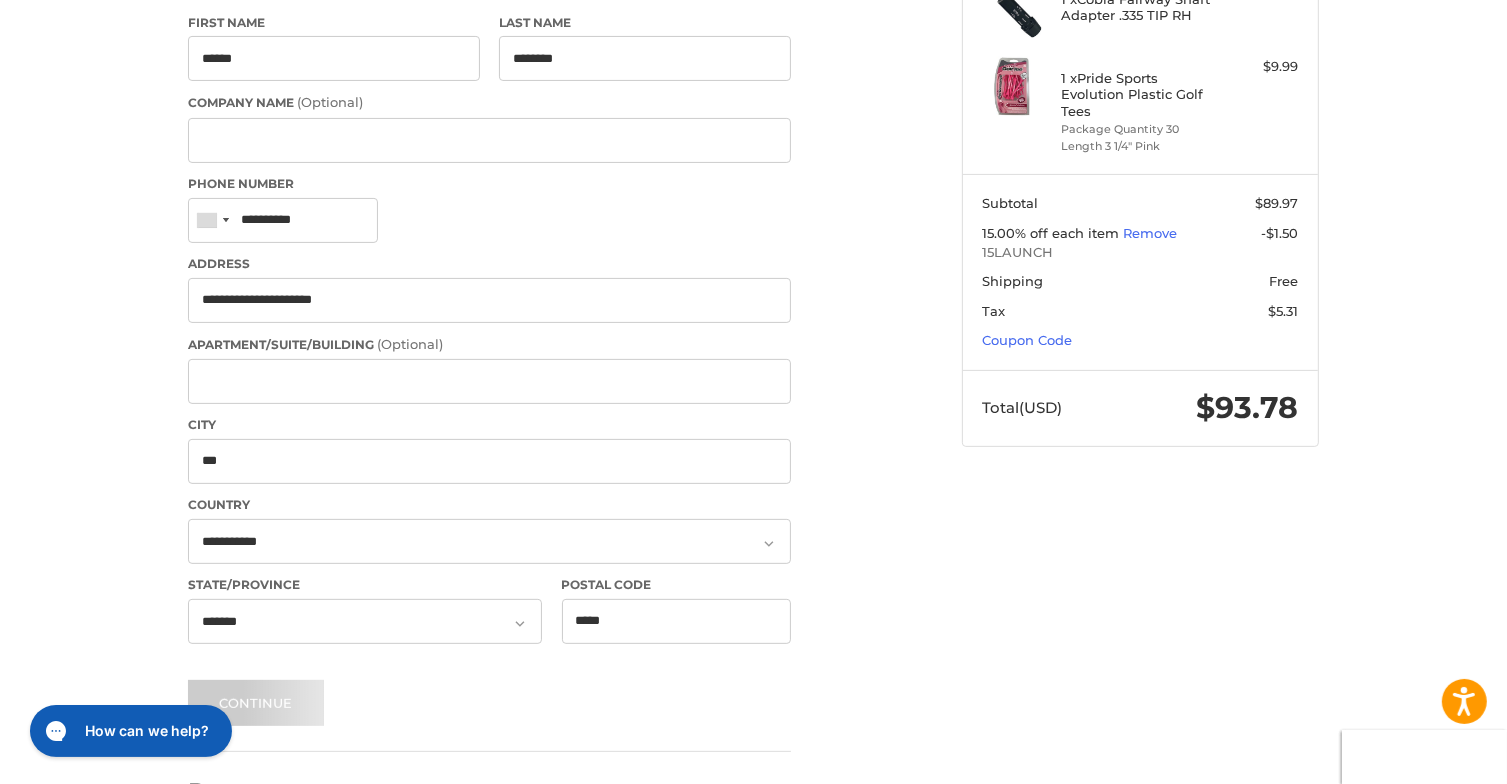 scroll, scrollTop: 200, scrollLeft: 0, axis: vertical 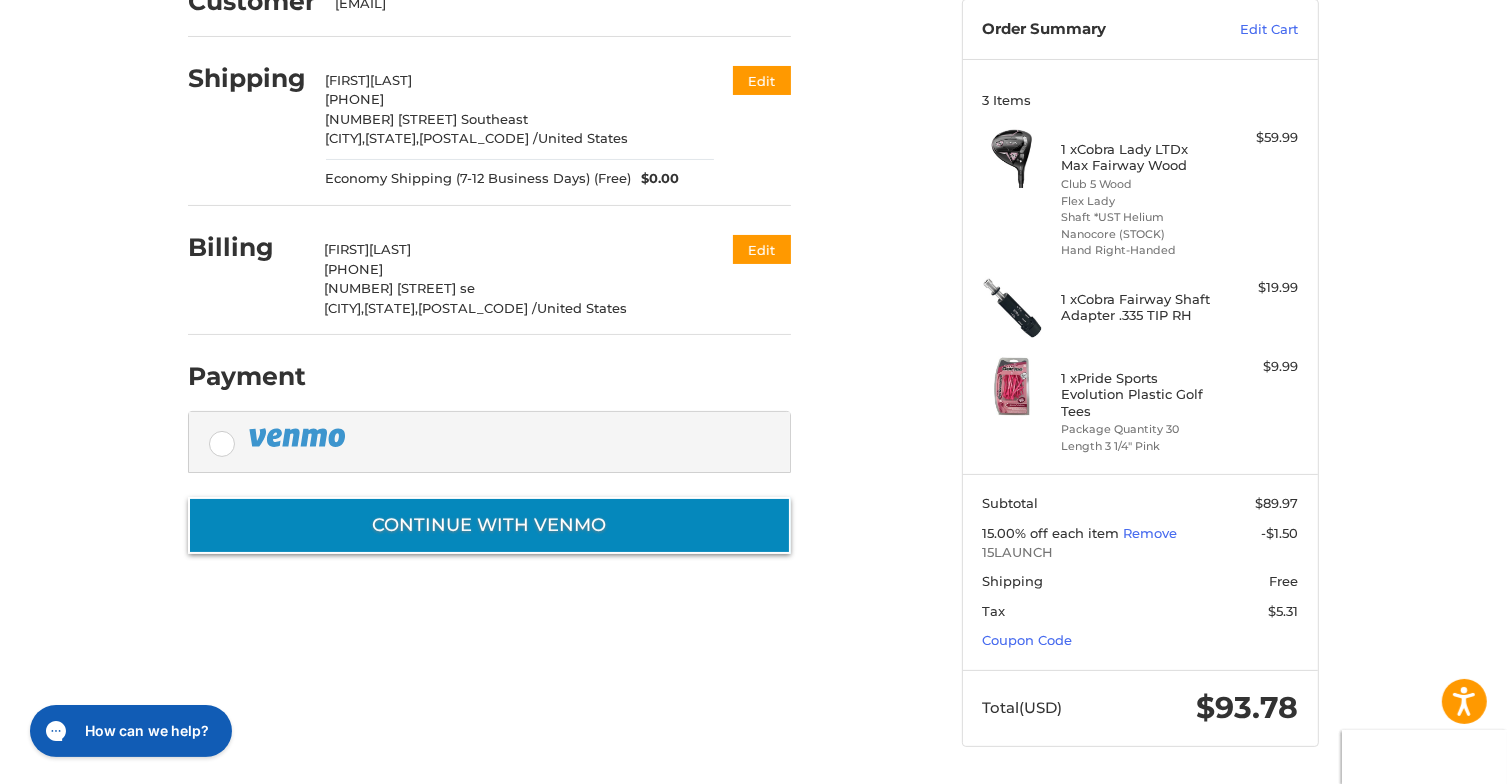 click on "Continue with Venmo" at bounding box center [489, 525] 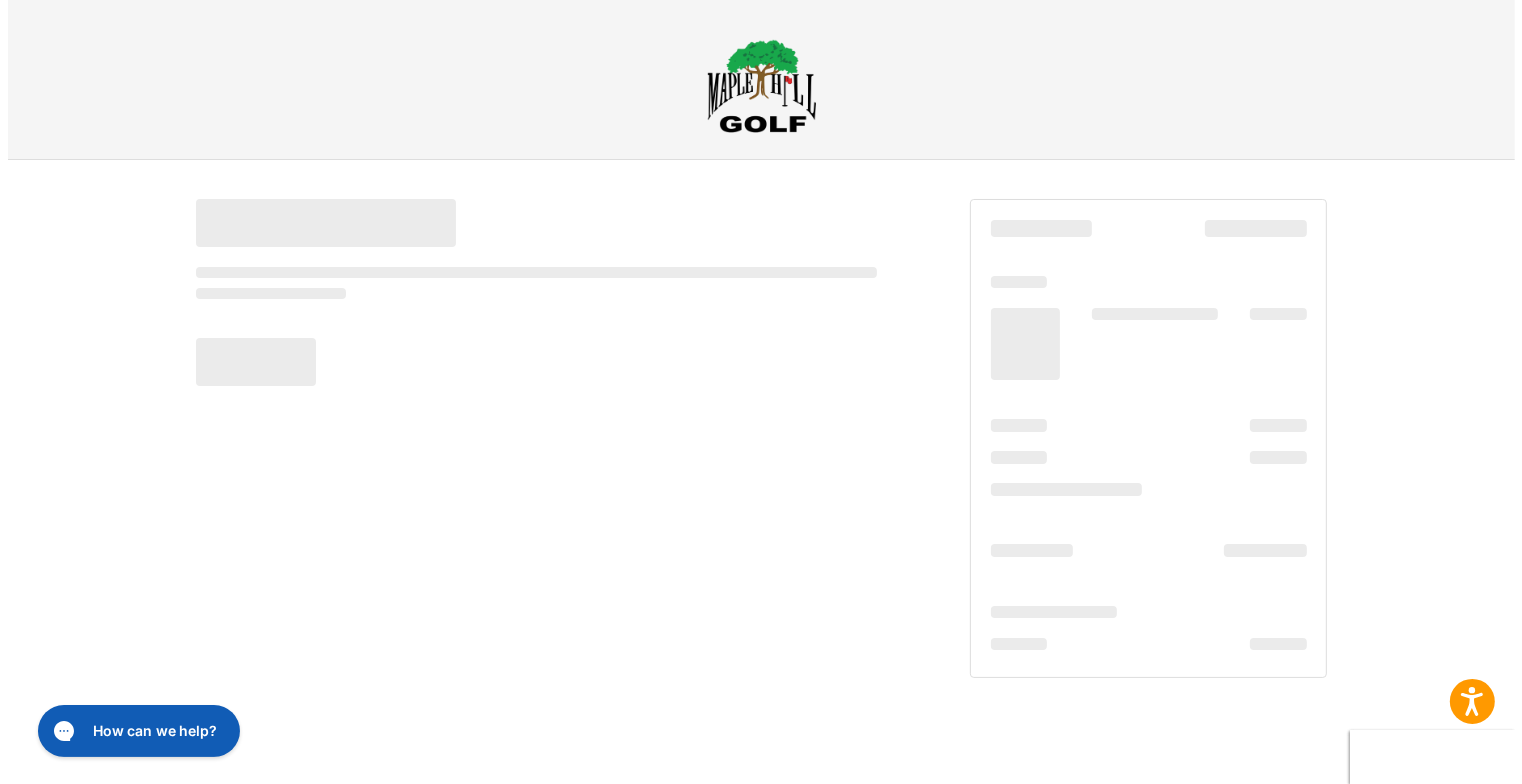 scroll, scrollTop: 0, scrollLeft: 0, axis: both 